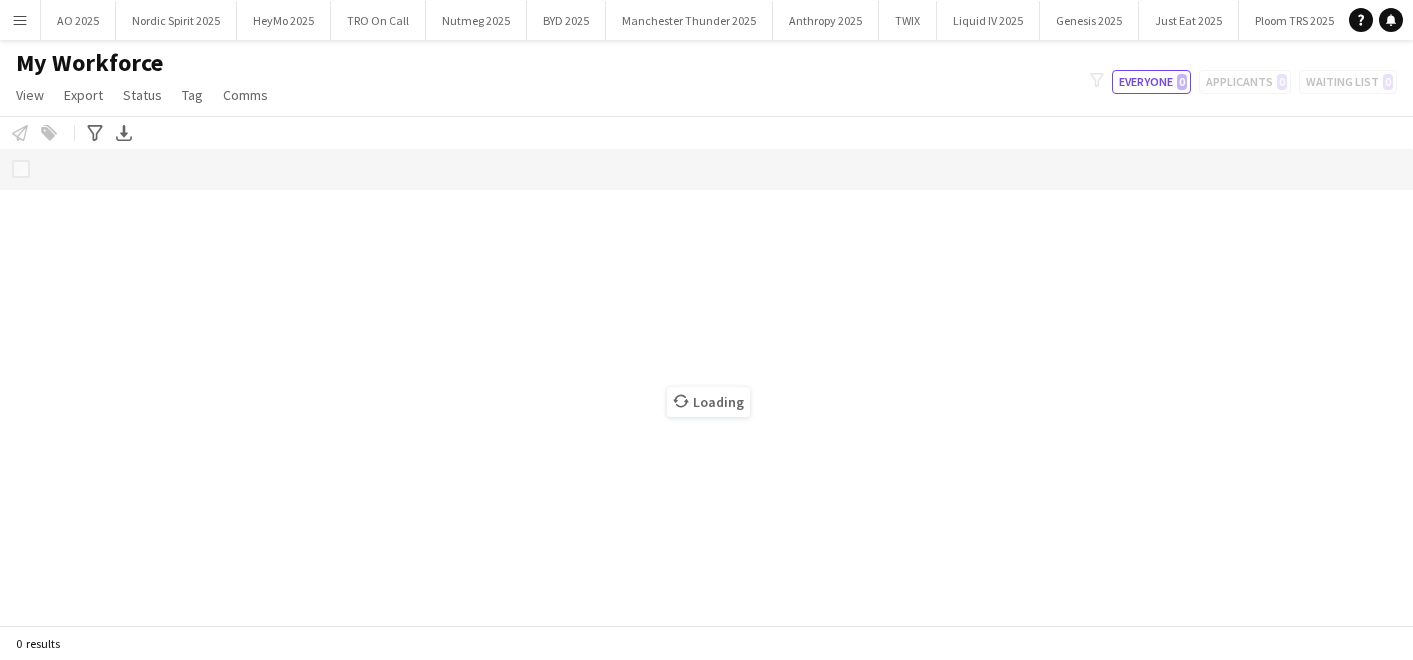 scroll, scrollTop: 0, scrollLeft: 0, axis: both 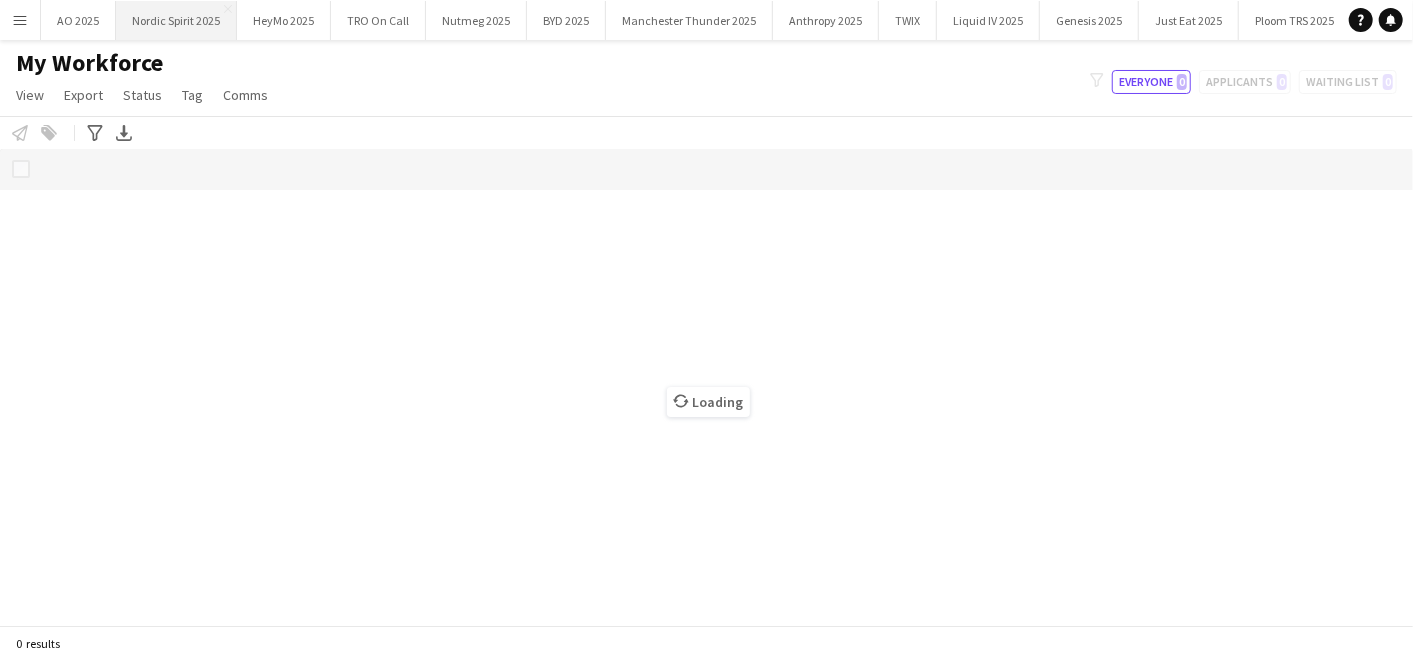 click on "Nordic Spirit 2025
Close" at bounding box center [176, 20] 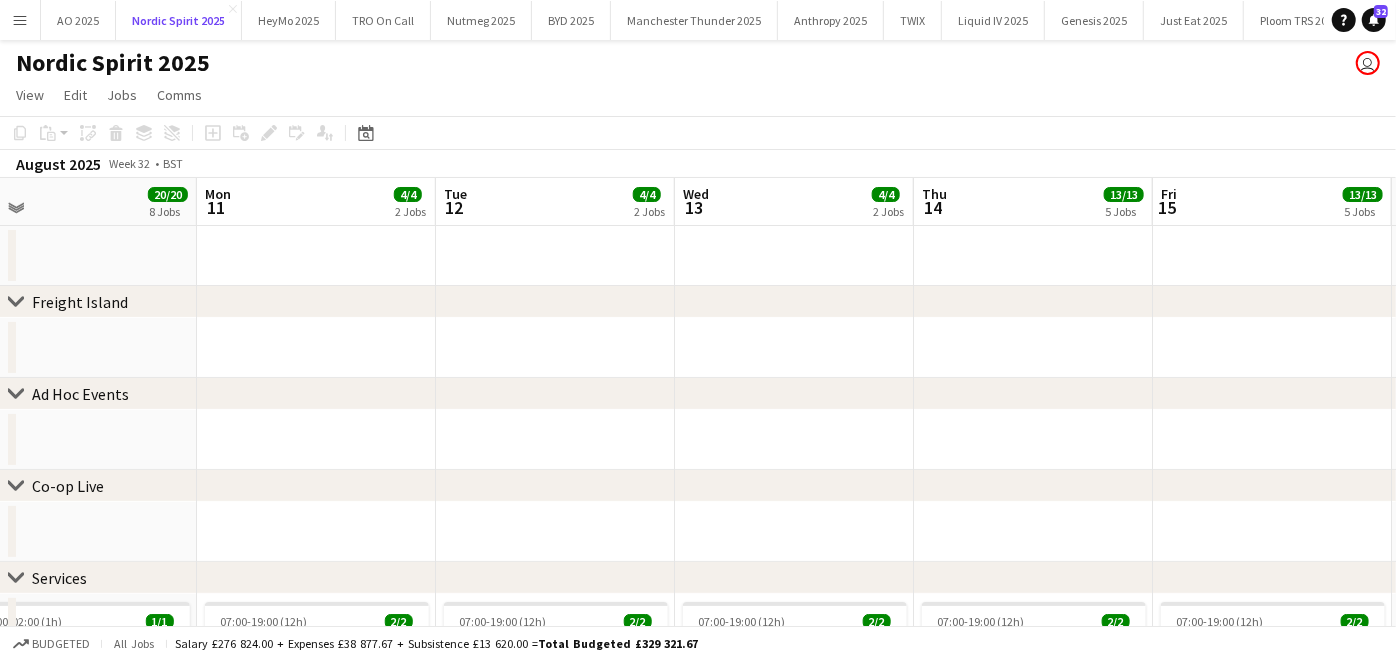 scroll, scrollTop: 0, scrollLeft: 800, axis: horizontal 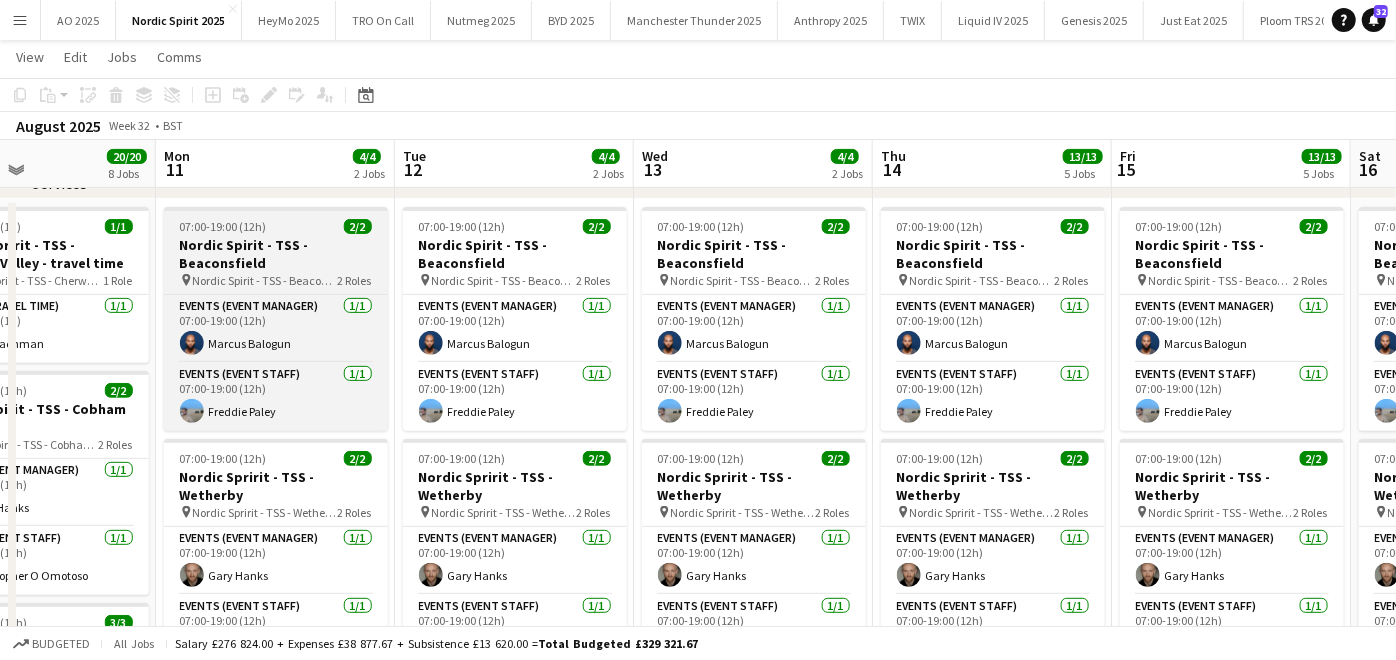 click on "Nordic Spirit - TSS - Beaconsfield" at bounding box center (276, 254) 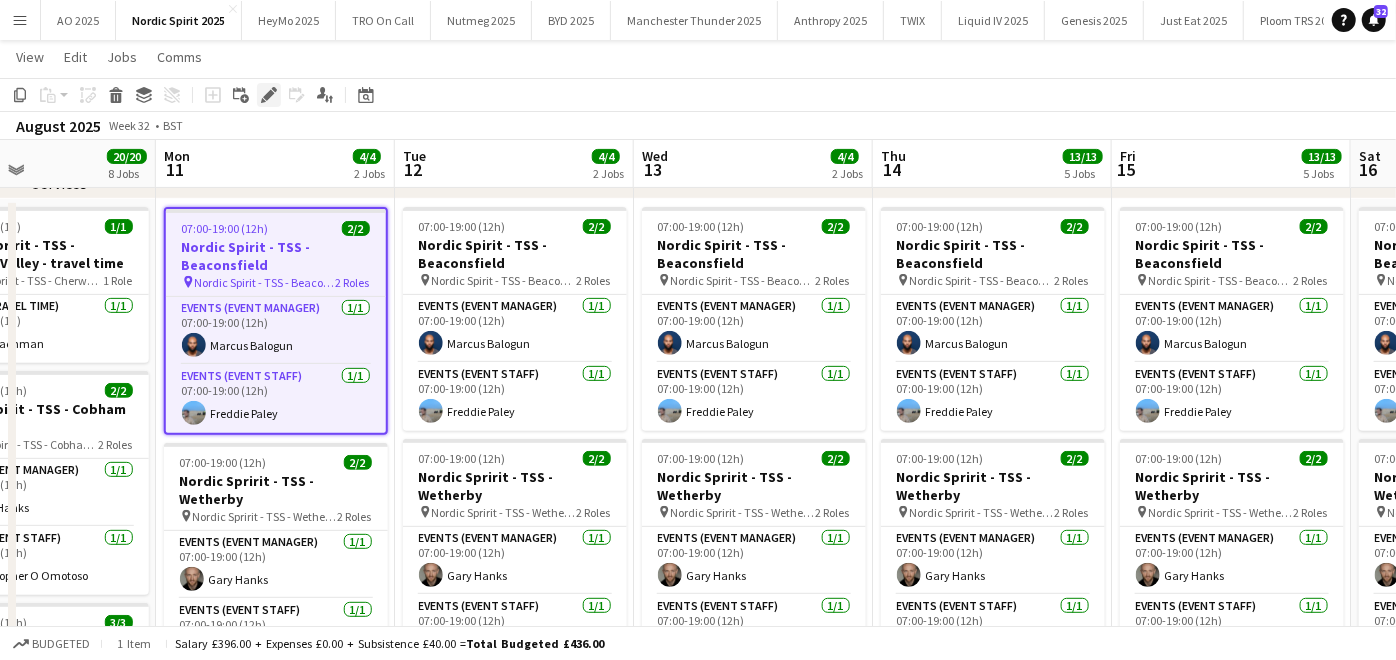 click on "Edit" at bounding box center (269, 95) 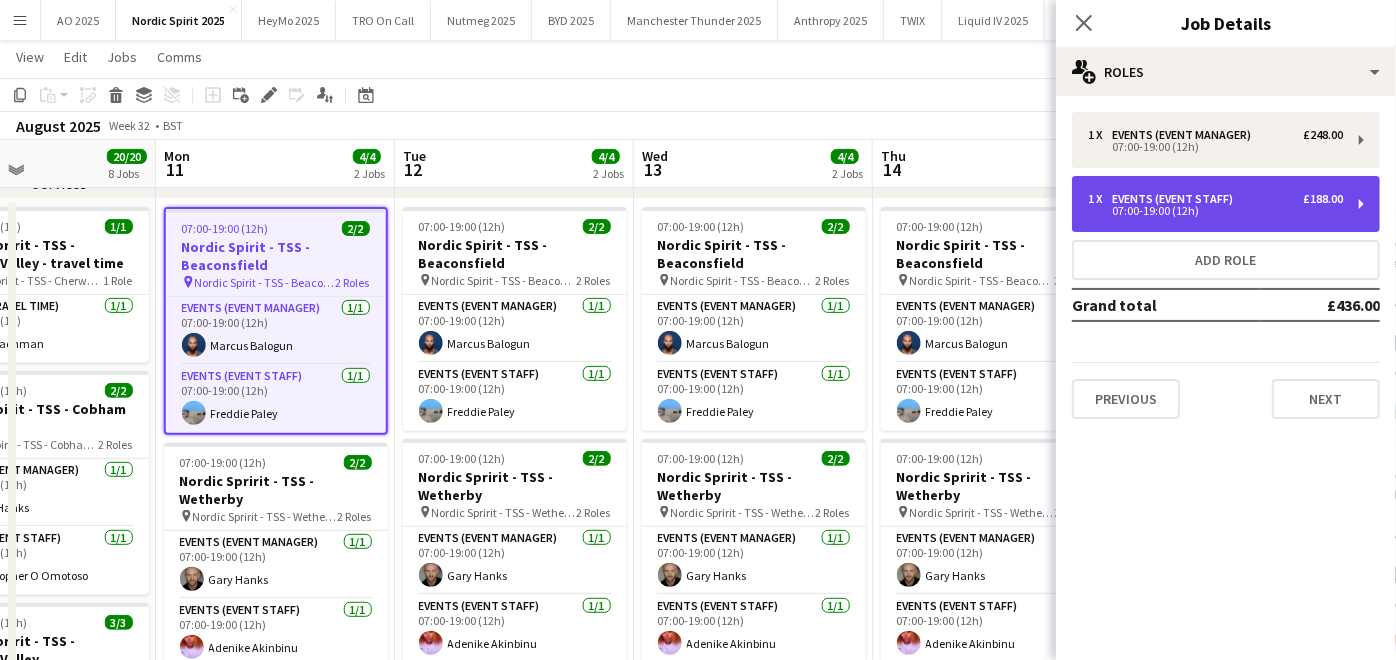 click on "Events (Event Staff)" at bounding box center [1176, 199] 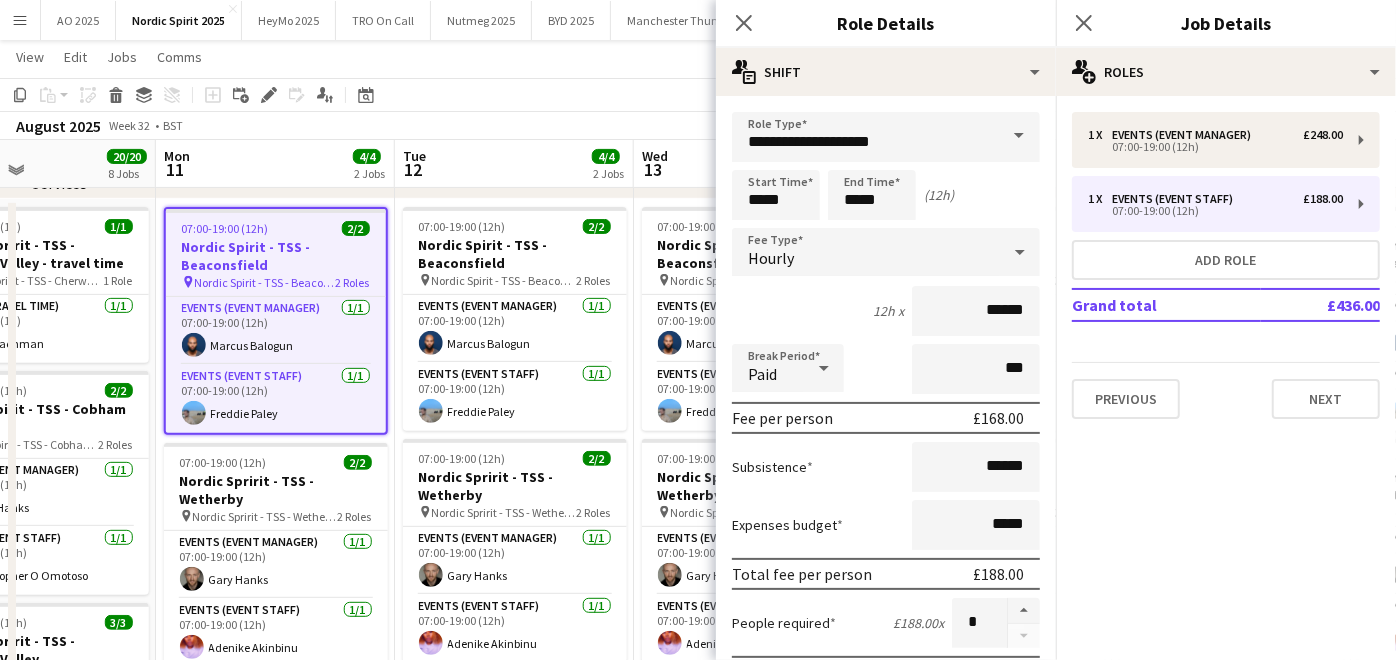click on "August 2025   Week 32
•   BST" 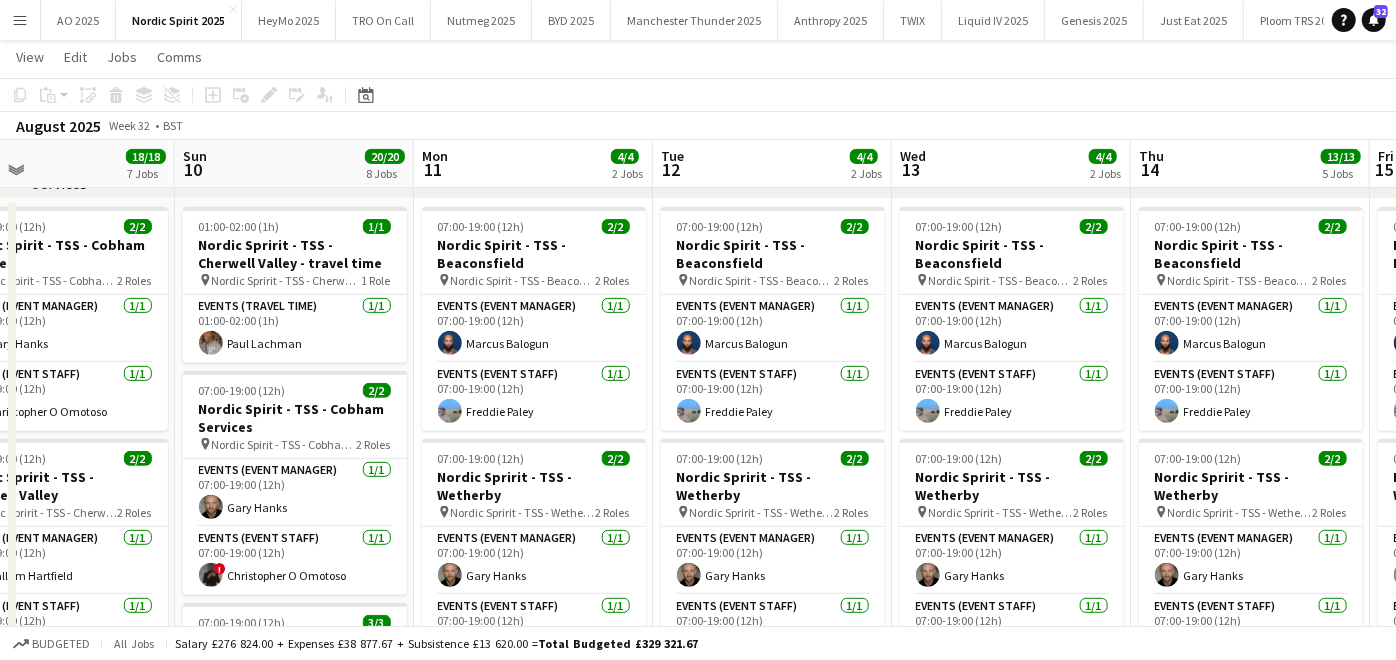 scroll, scrollTop: 0, scrollLeft: 540, axis: horizontal 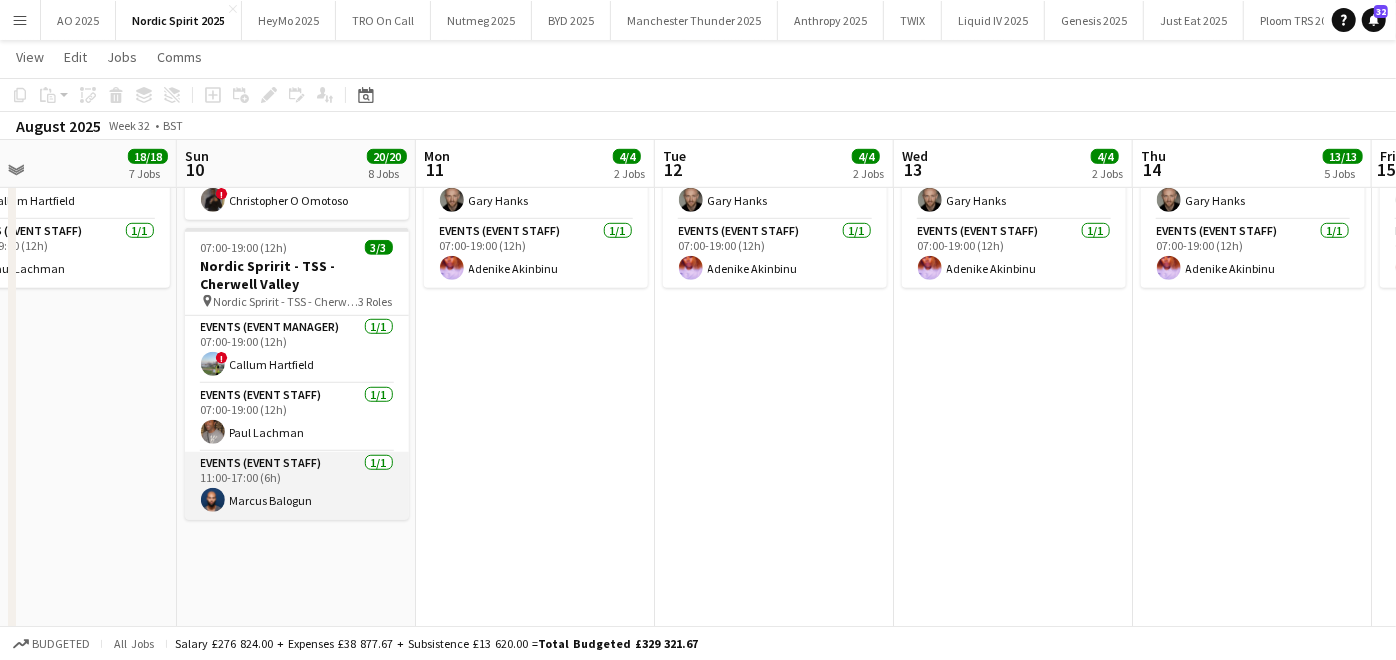 click on "Events (Event Staff)   1/1   [TIME]-[TIME] ([DURATION])
[FIRST] [LAST]" at bounding box center [297, 486] 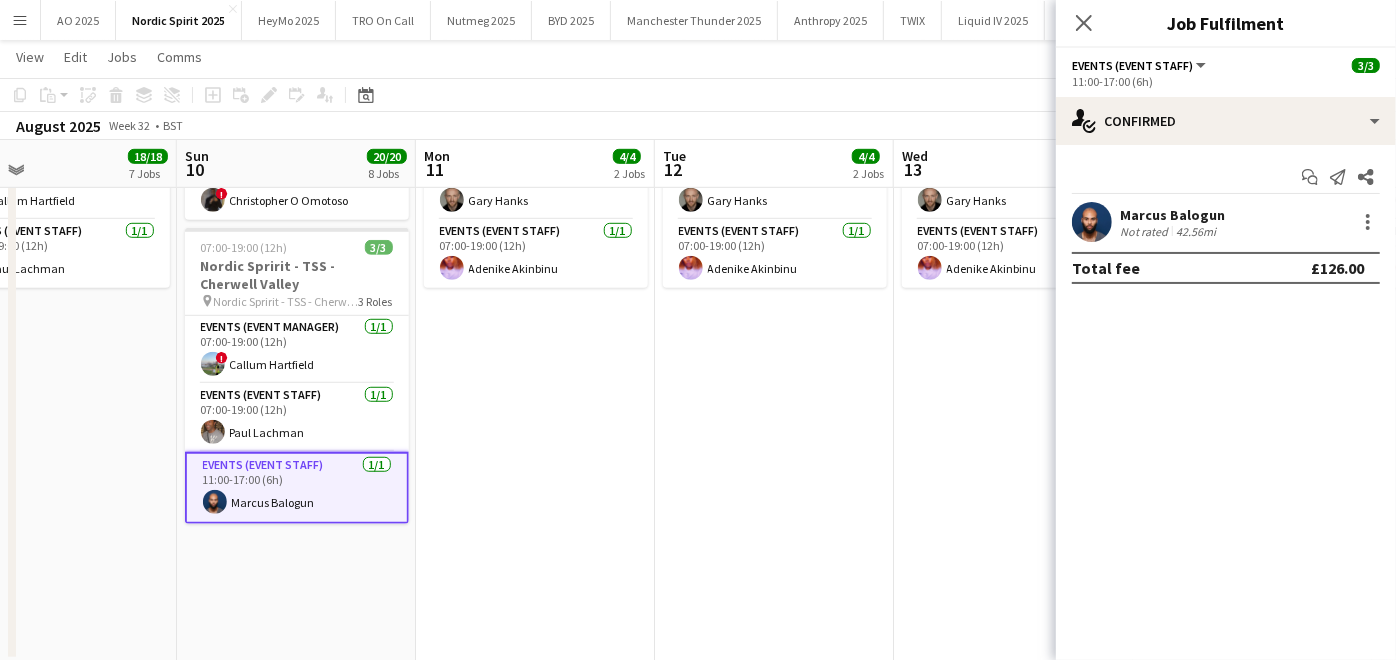 click on "Marcus Balogun" at bounding box center (1172, 215) 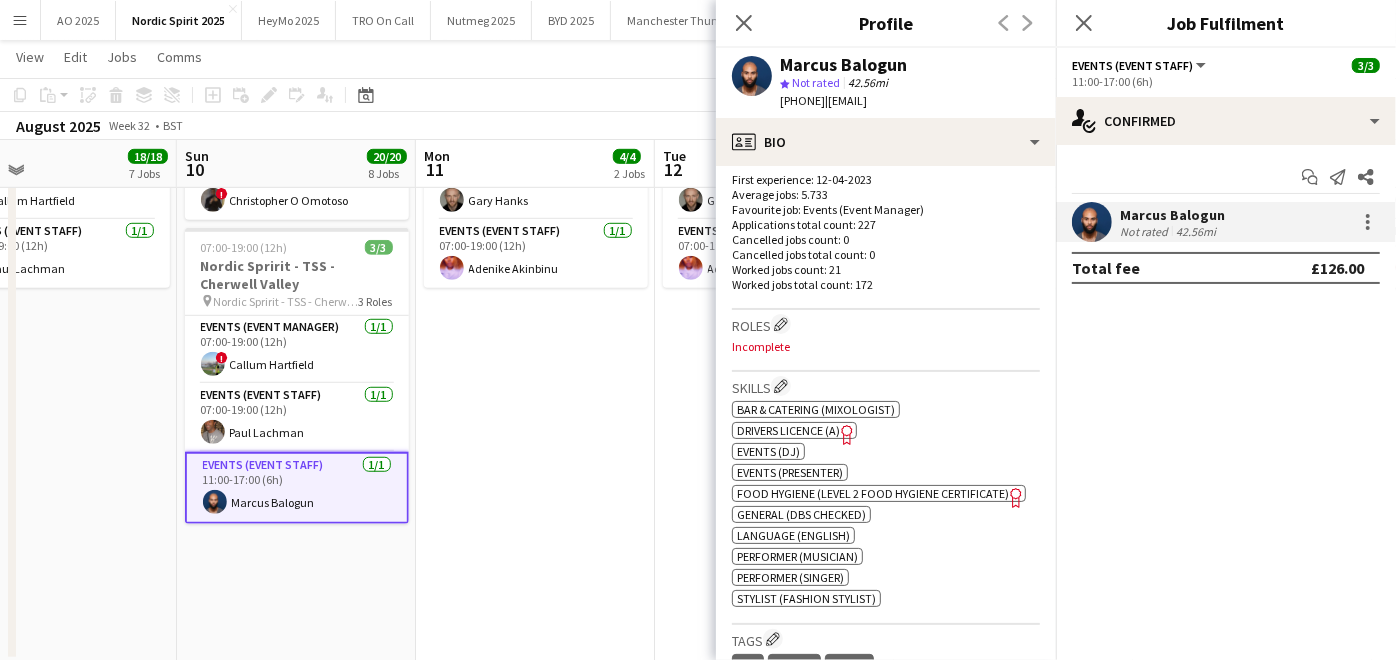 scroll, scrollTop: 513, scrollLeft: 0, axis: vertical 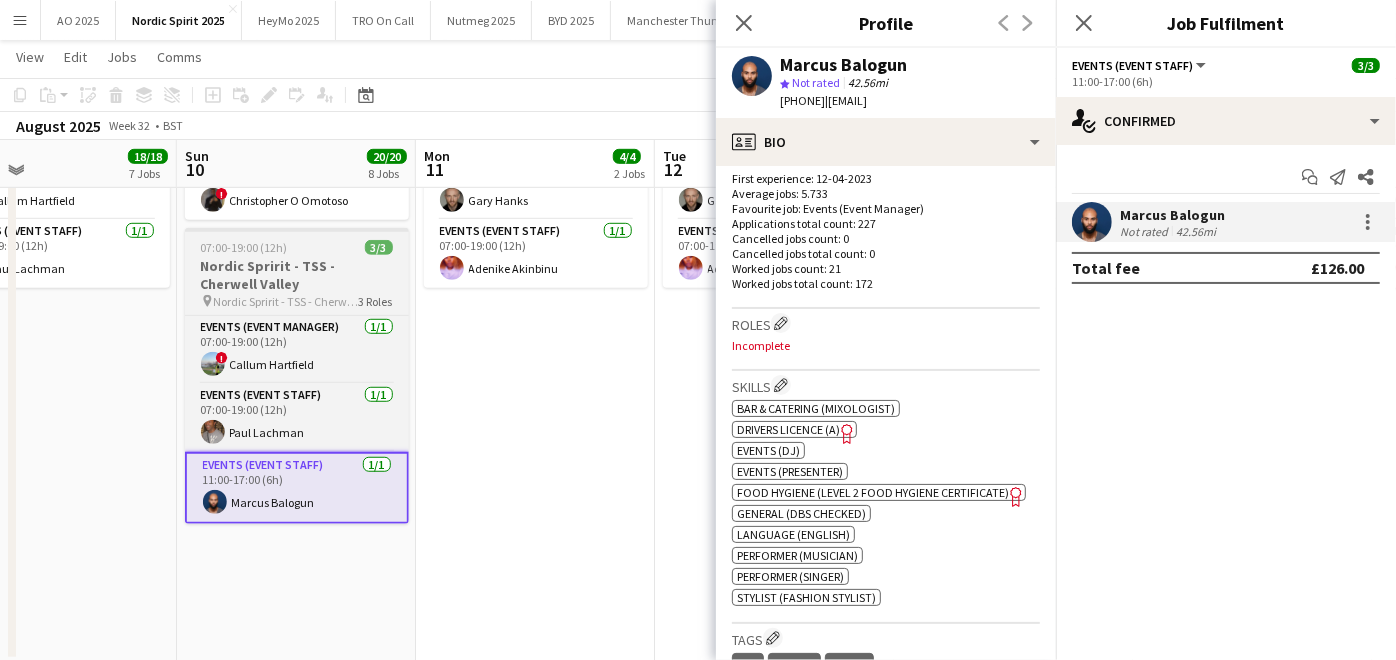 click on "[TIME]-[TIME] ([DURATION])    3/3   Nordic Spririt - TSS - Cherwell Valley
pin
Nordic Spririt - TSS - Cherwell Valley   3 Roles   Events (Event Manager)   1/1   [TIME]-[TIME] ([DURATION])
! [FIRST] [LAST]  Events (Event Staff)   1/1   [TIME]-[TIME] ([DURATION])
[FIRST] [LAST]  Events (Event Staff)   1/1   [TIME]-[TIME] ([DURATION])
[FIRST] [LAST]" at bounding box center (297, 376) 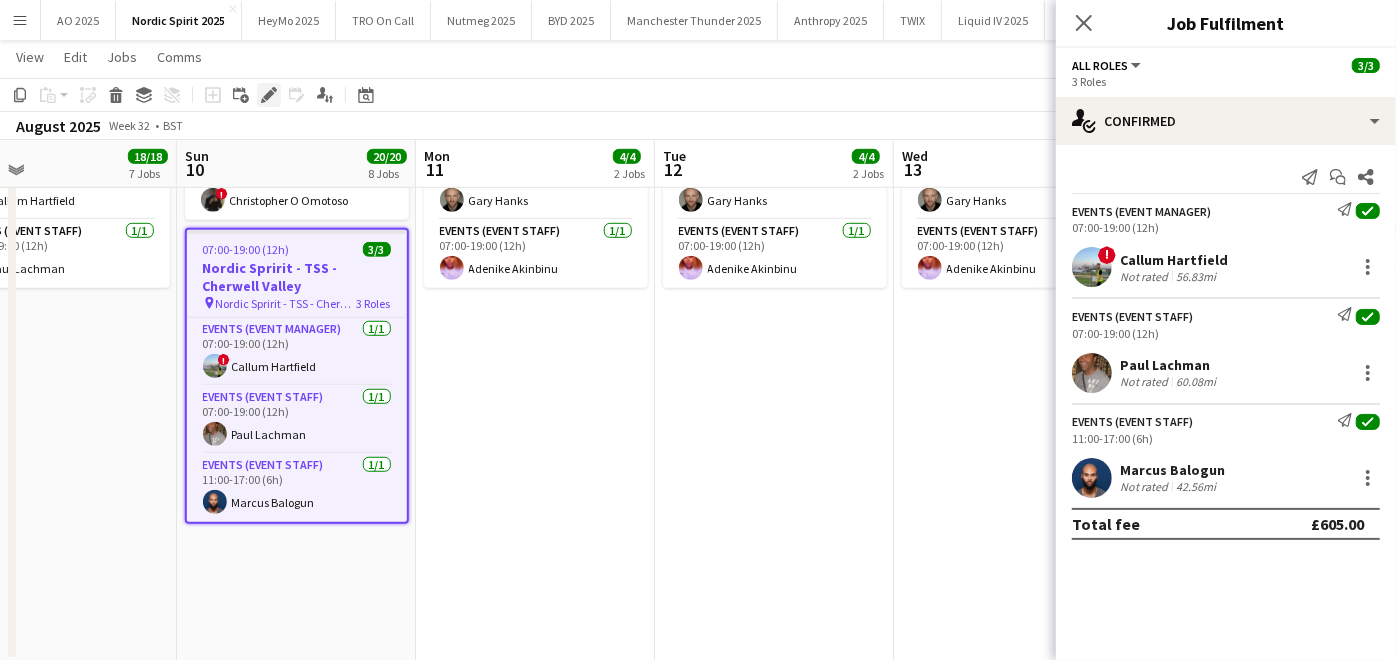 click on "Edit" 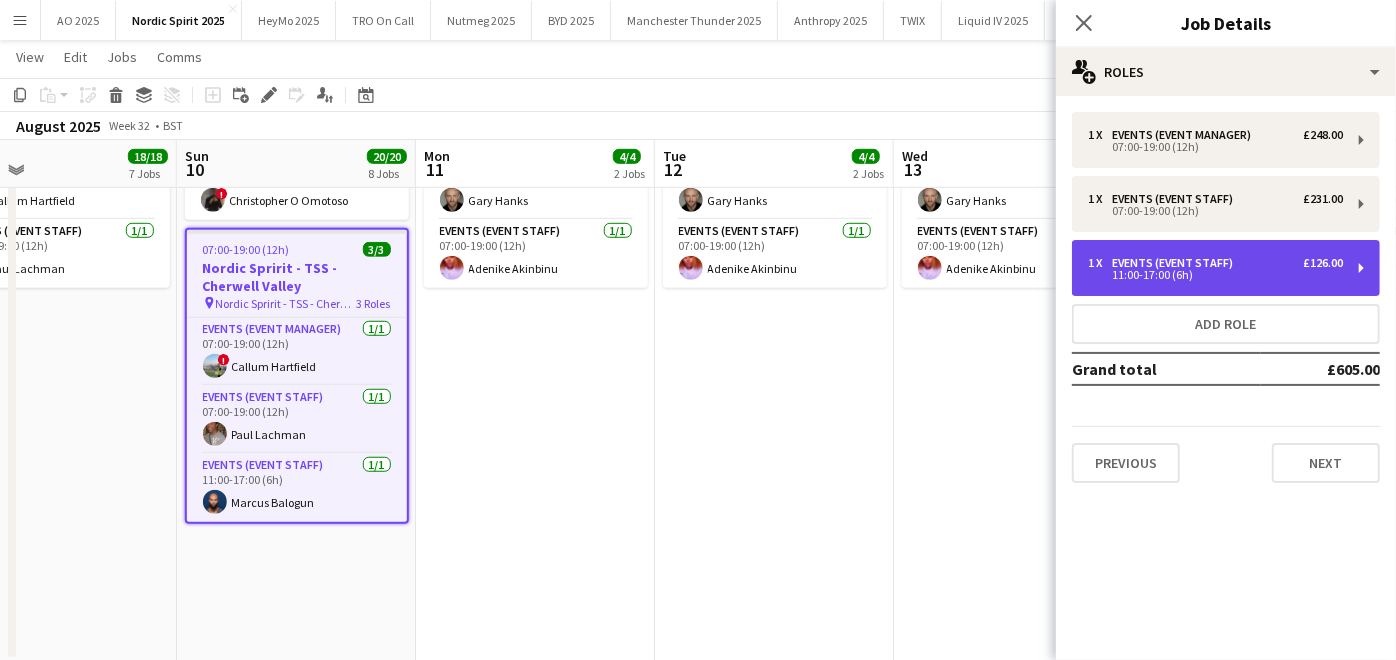 click on "Events (Event Staff)" at bounding box center [1176, 263] 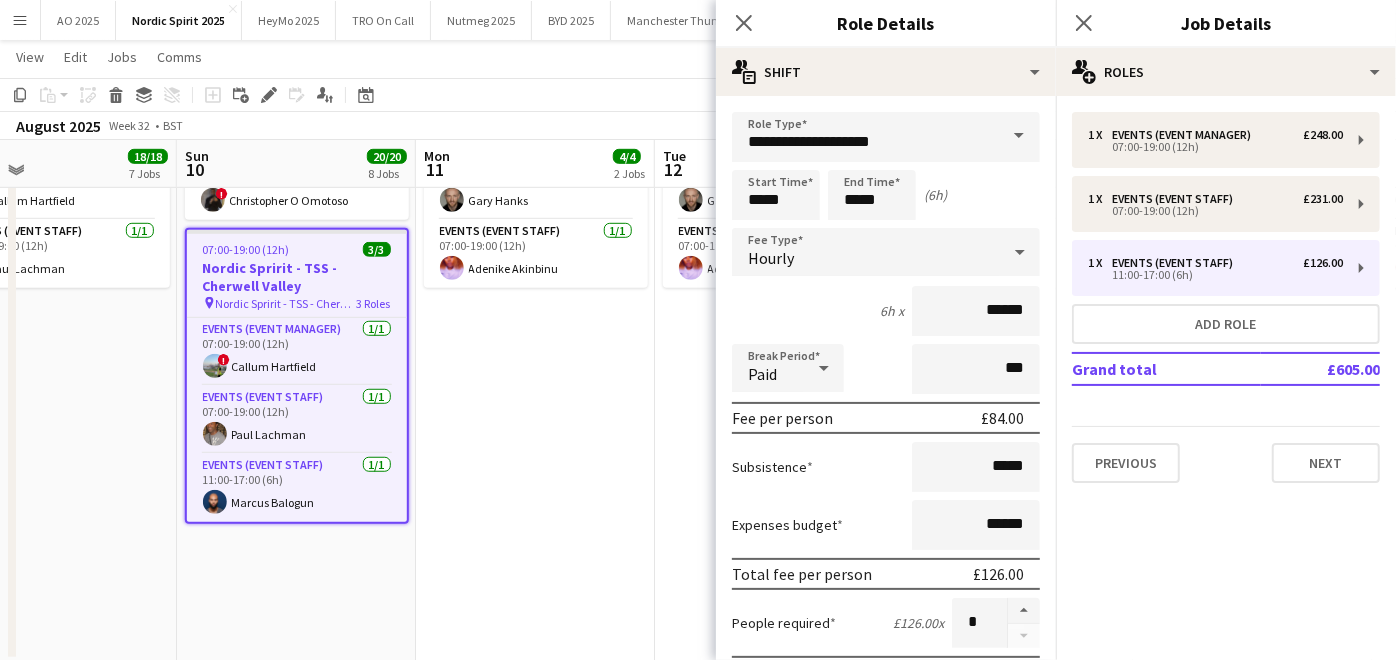 click on "[TIME]-[TIME] ([DURATION])    2/2   Nordic Spirit - TSS - Beaconsfield
pin
Nordic Spirit - TSS - Beaconsfield   2 Roles   Events (Event Manager)   1/1   [TIME]-[TIME] ([DURATION])
[FIRST] [LAST]  Events (Event Staff)   1/1   [TIME]-[TIME] ([DURATION])
[FIRST] [LAST]     [TIME]-[TIME] ([DURATION])    2/2   Nordic Spririt - TSS - Wetherby
pin
Nordic Spririt - TSS - Wetherby   2 Roles   Events (Event Manager)   1/1   [TIME]-[TIME] ([DURATION])
[FIRST] [LAST]  Events (Event Staff)   1/1   [TIME]-[TIME] ([DURATION])
[FIRST] [LAST]" at bounding box center (535, 243) 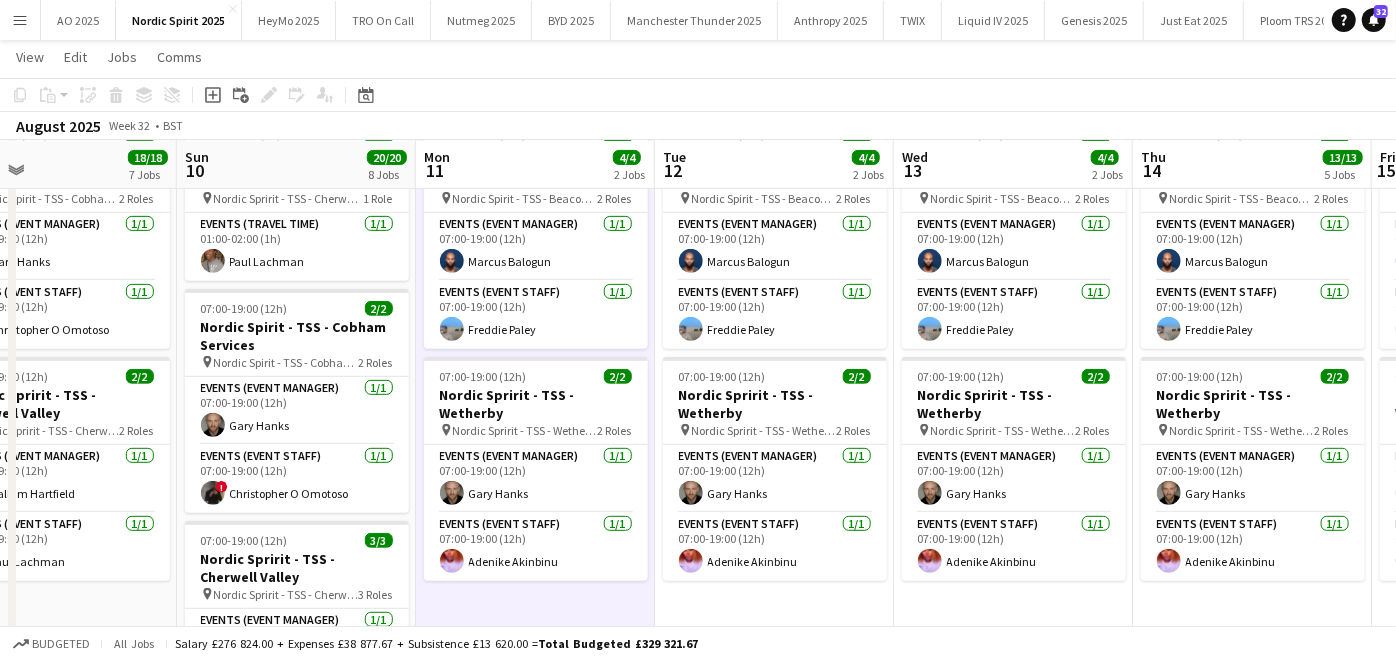 scroll, scrollTop: 491, scrollLeft: 0, axis: vertical 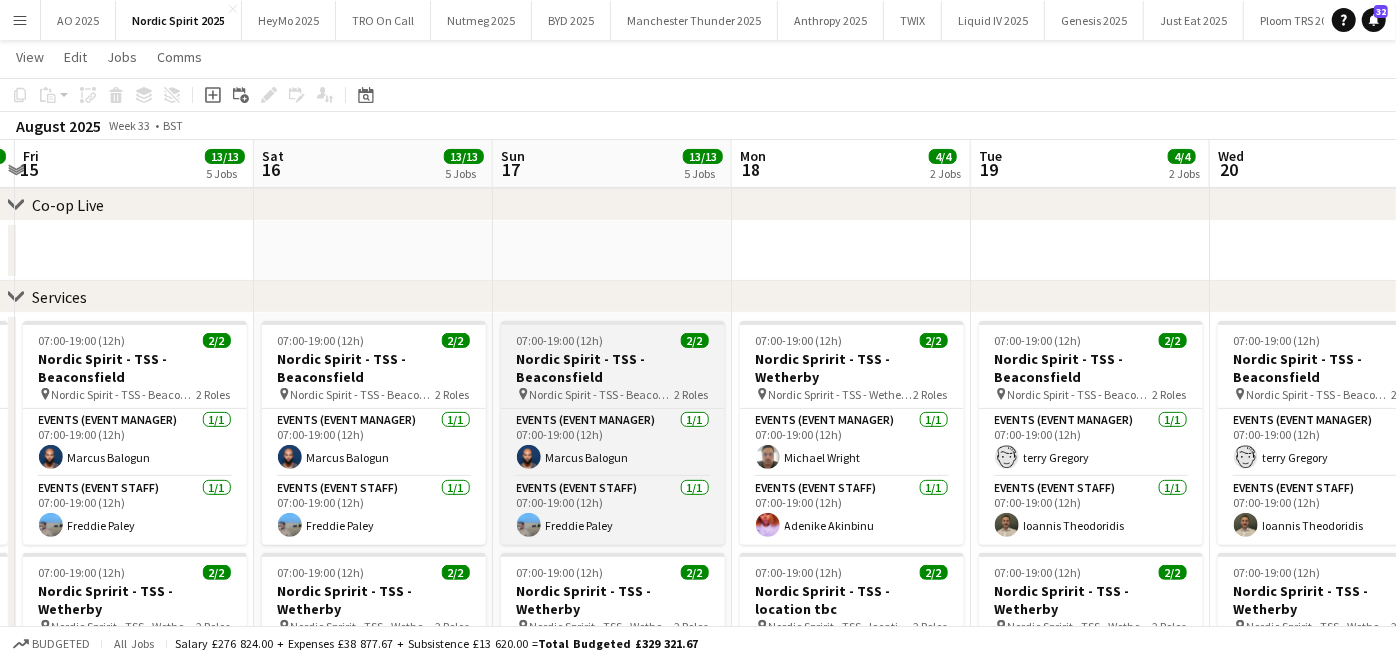 click on "07:00-19:00 (12h)    2/2" at bounding box center [613, 340] 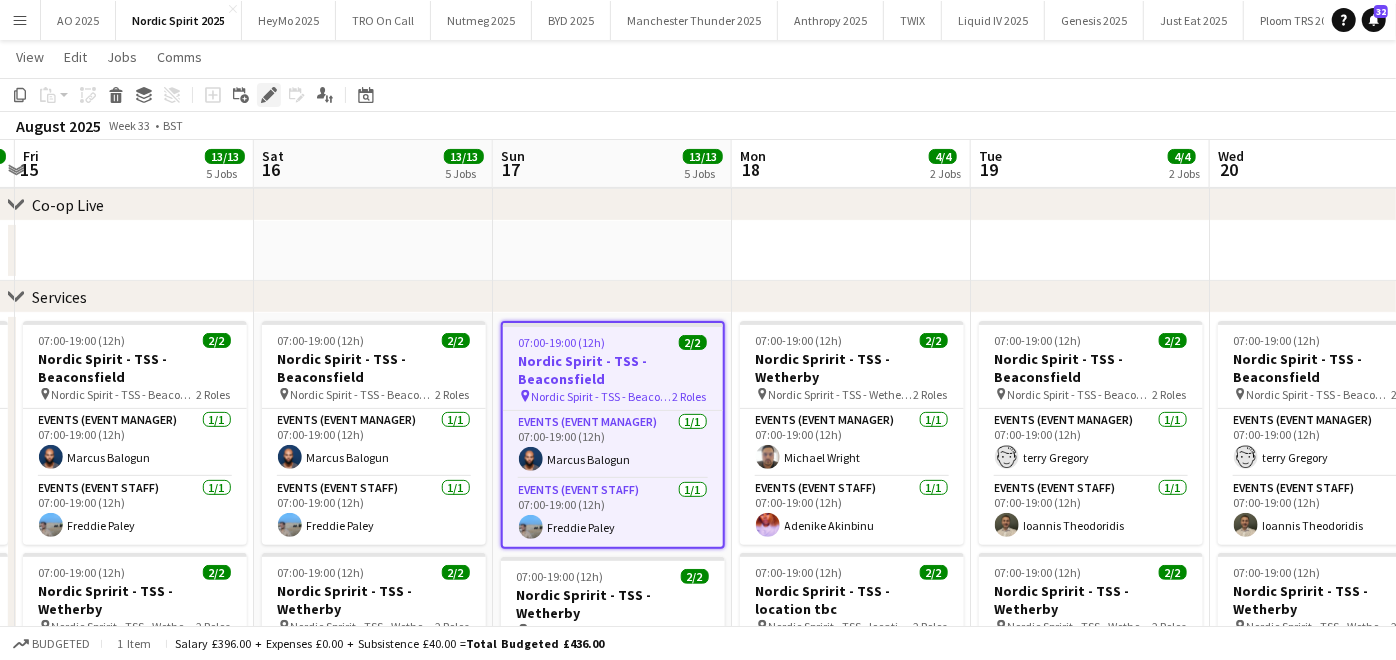 click on "Edit" at bounding box center [269, 95] 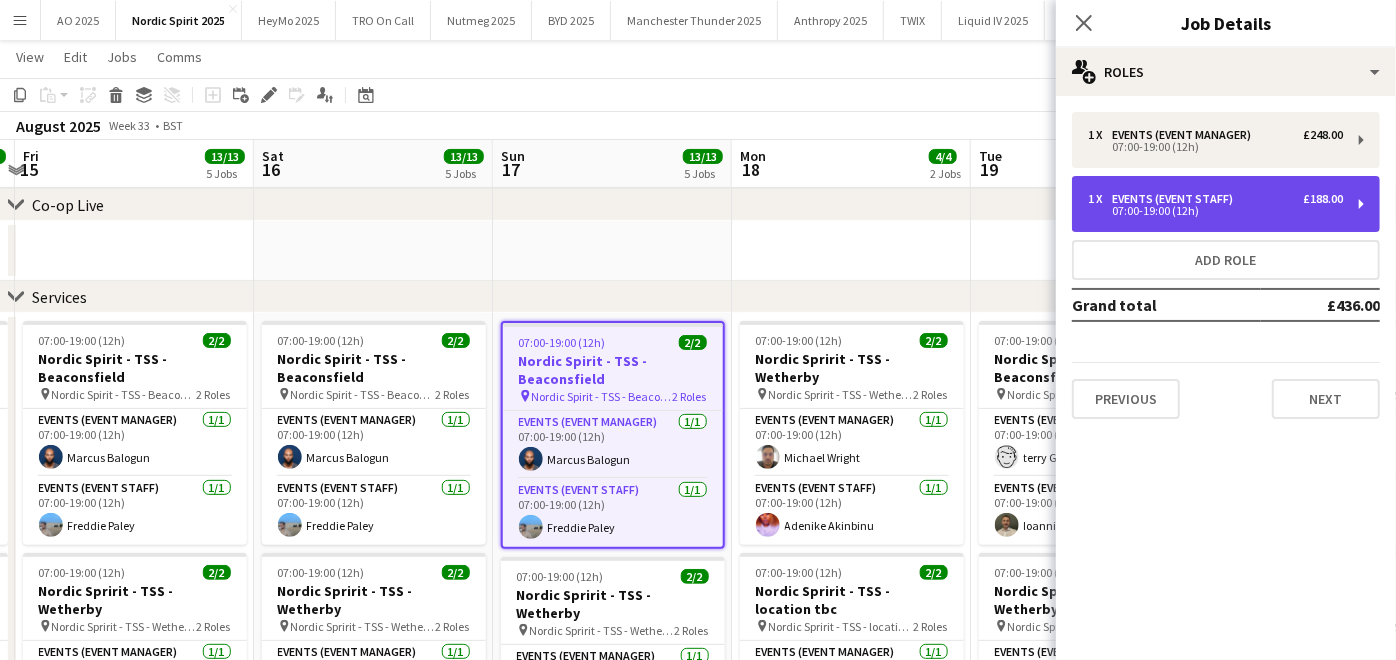 click on "07:00-19:00 (12h)" at bounding box center [1215, 211] 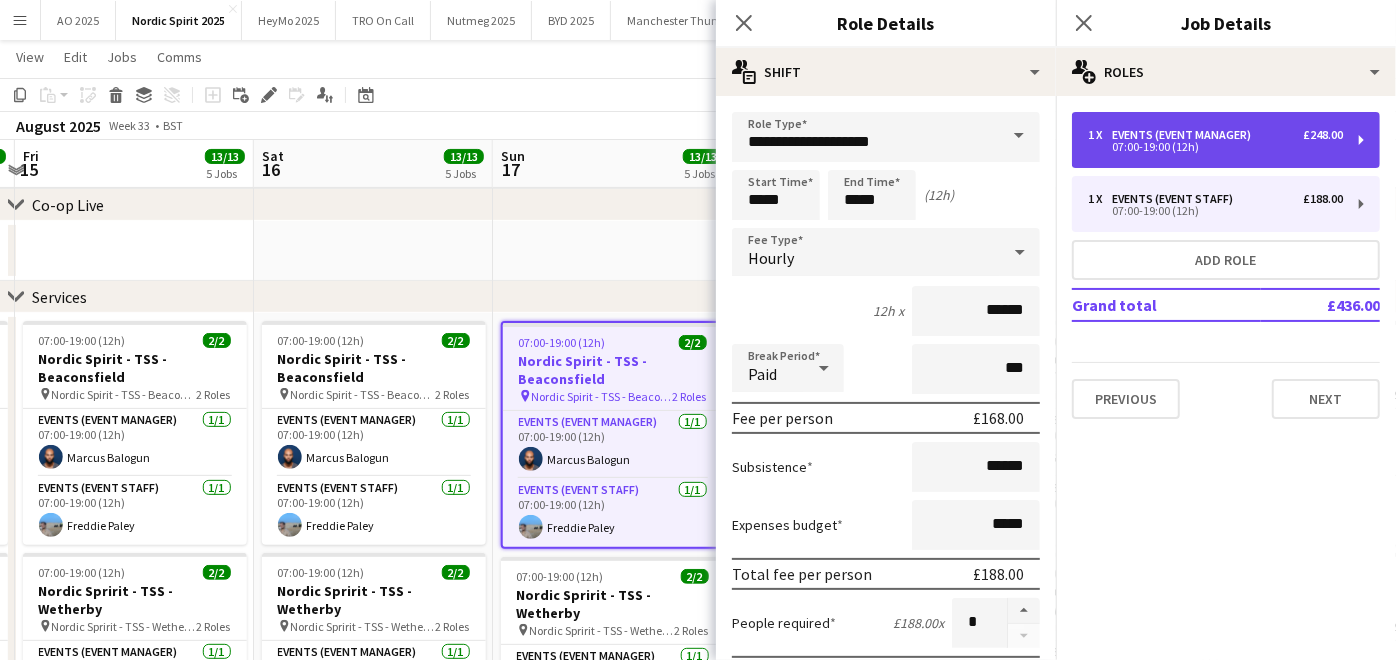 click on "1 x   Events (Event Manager)   £248.00   07:00-19:00 (12h)" at bounding box center [1226, 140] 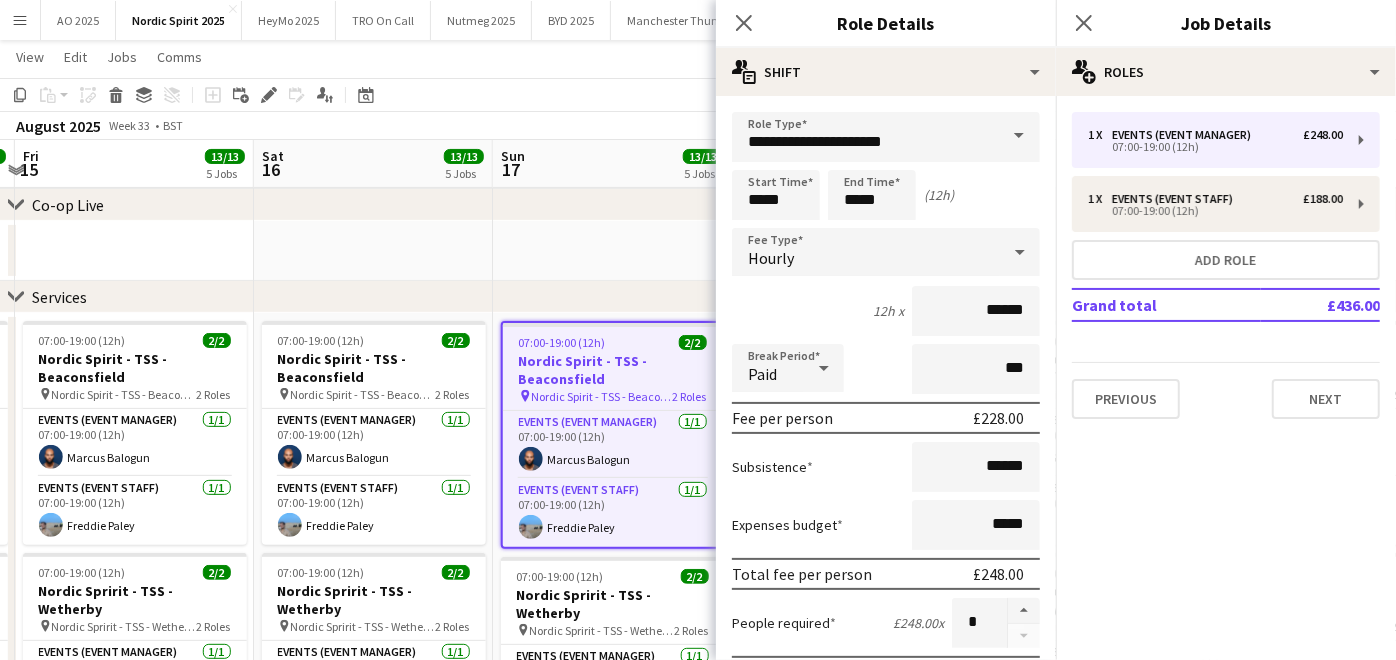 click at bounding box center [612, 251] 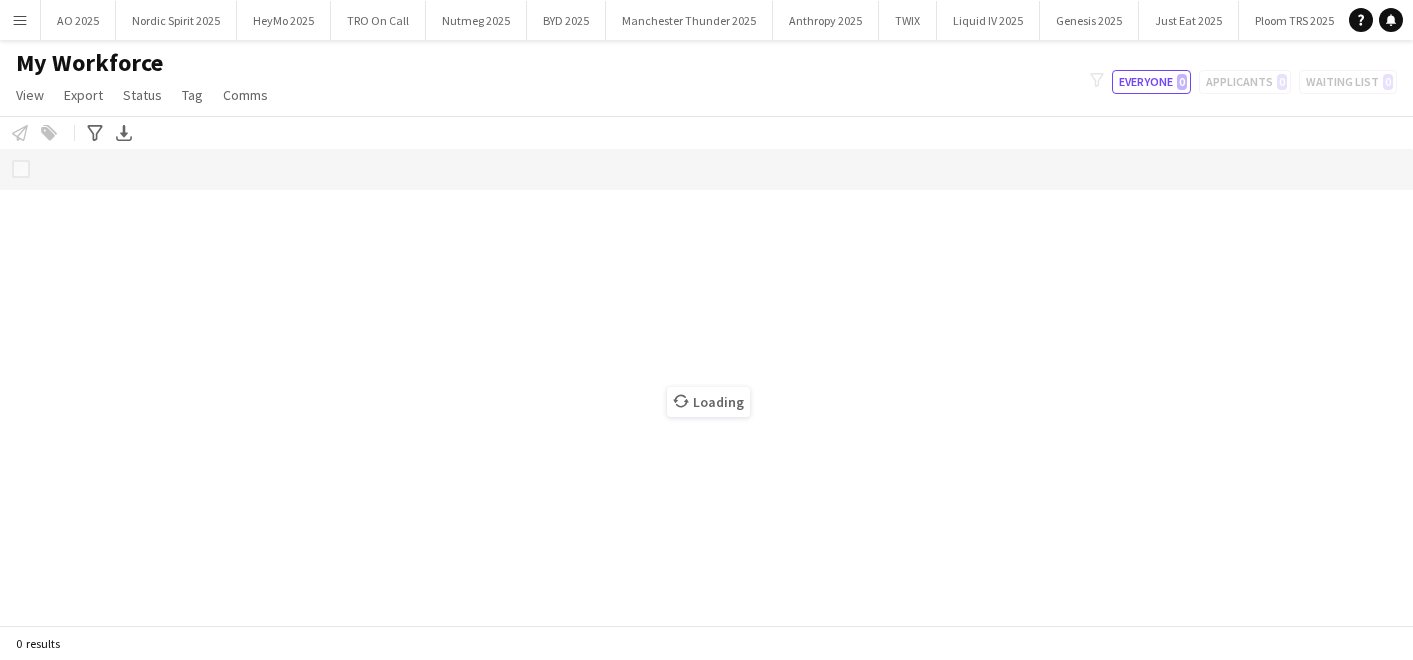scroll, scrollTop: 0, scrollLeft: 0, axis: both 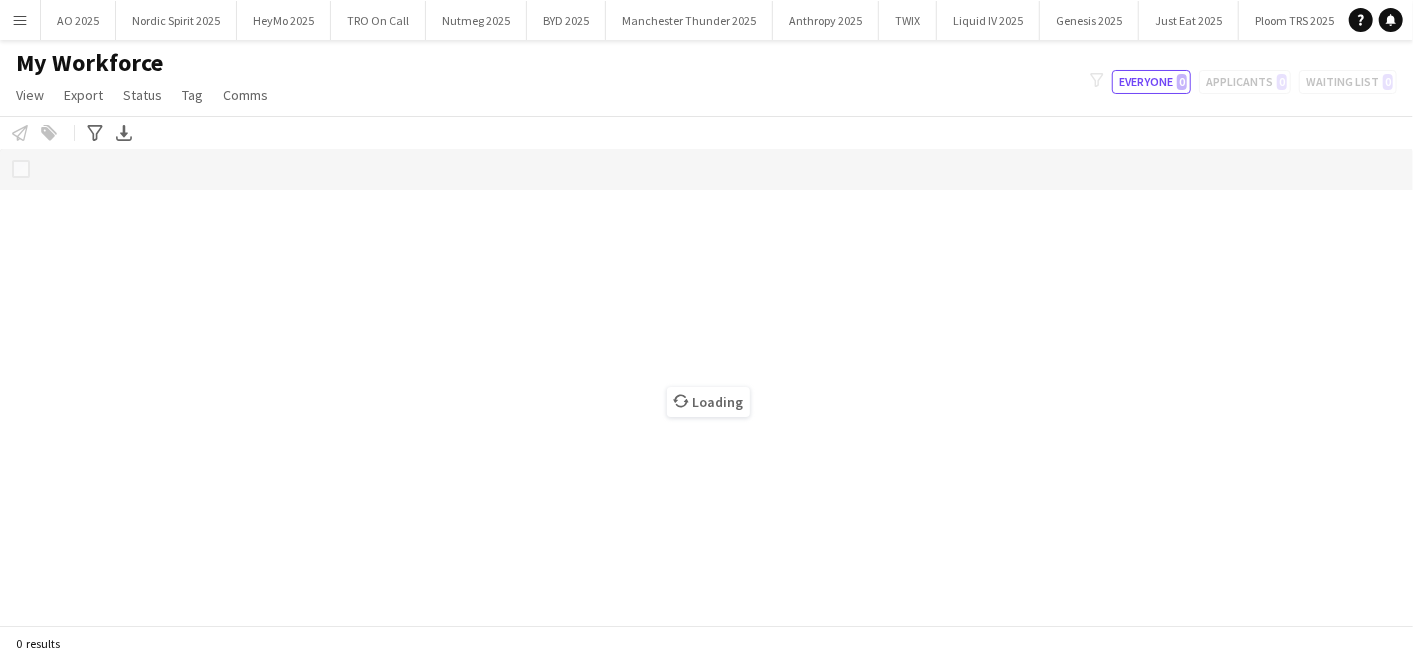 click on "Menu" at bounding box center [20, 20] 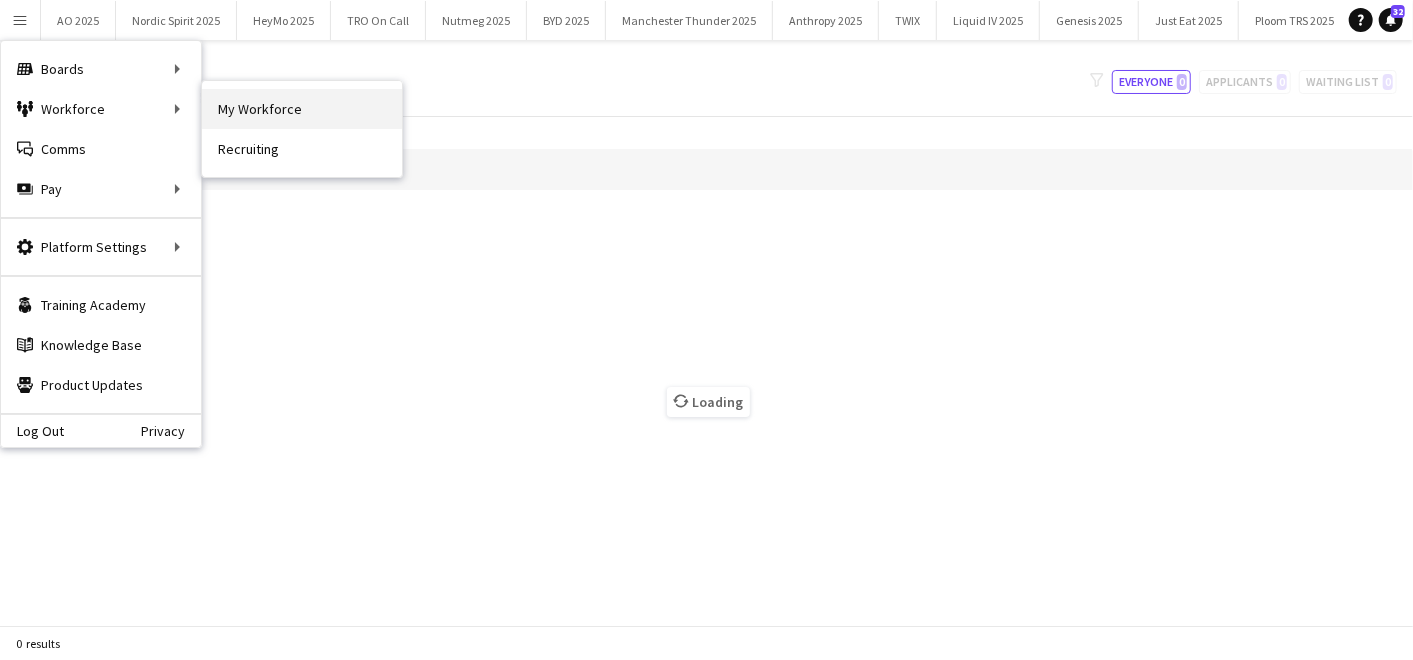click on "My Workforce" at bounding box center (302, 109) 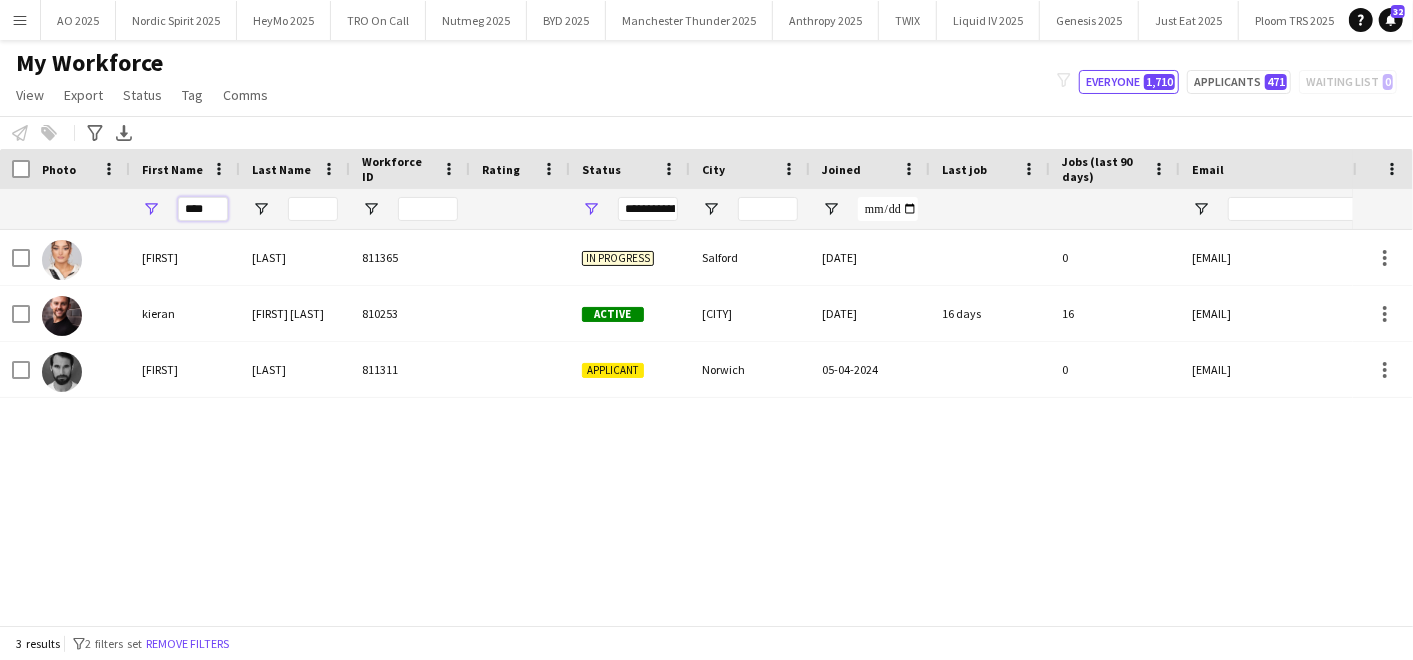 click on "****" at bounding box center (203, 209) 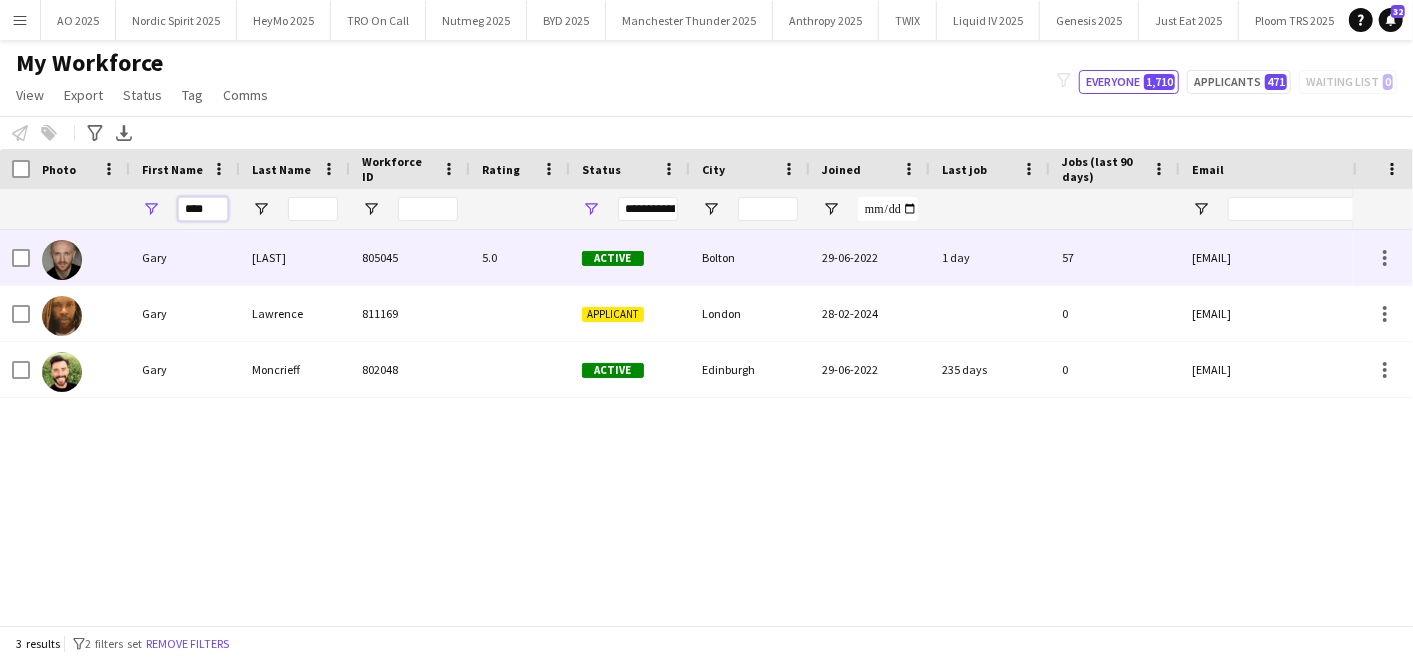 type on "****" 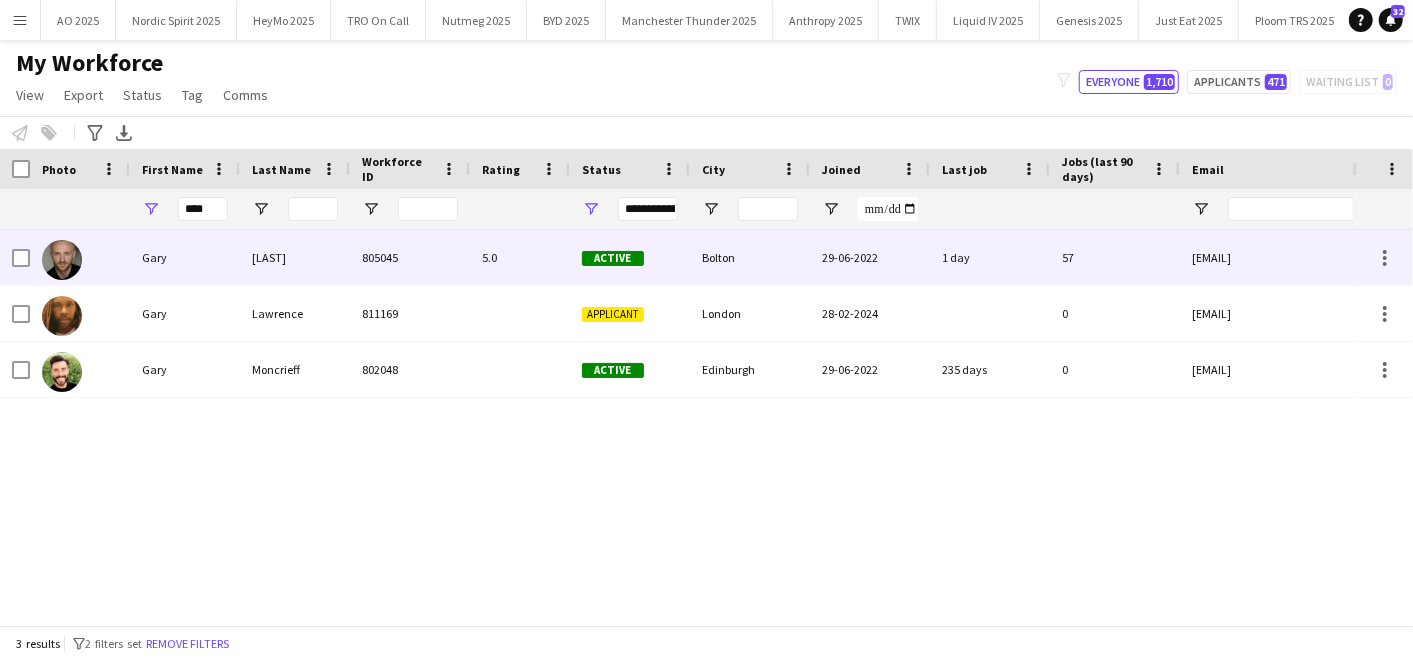 click on "Gary" at bounding box center [185, 257] 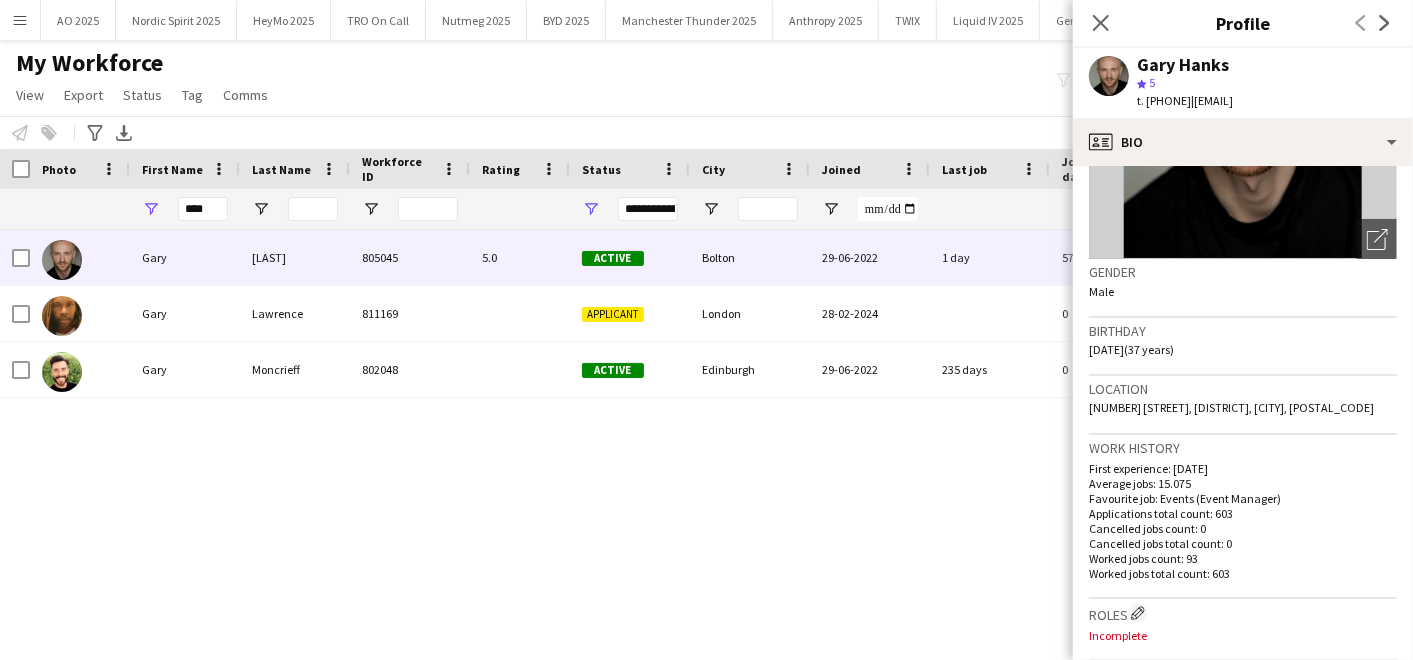 scroll, scrollTop: 228, scrollLeft: 0, axis: vertical 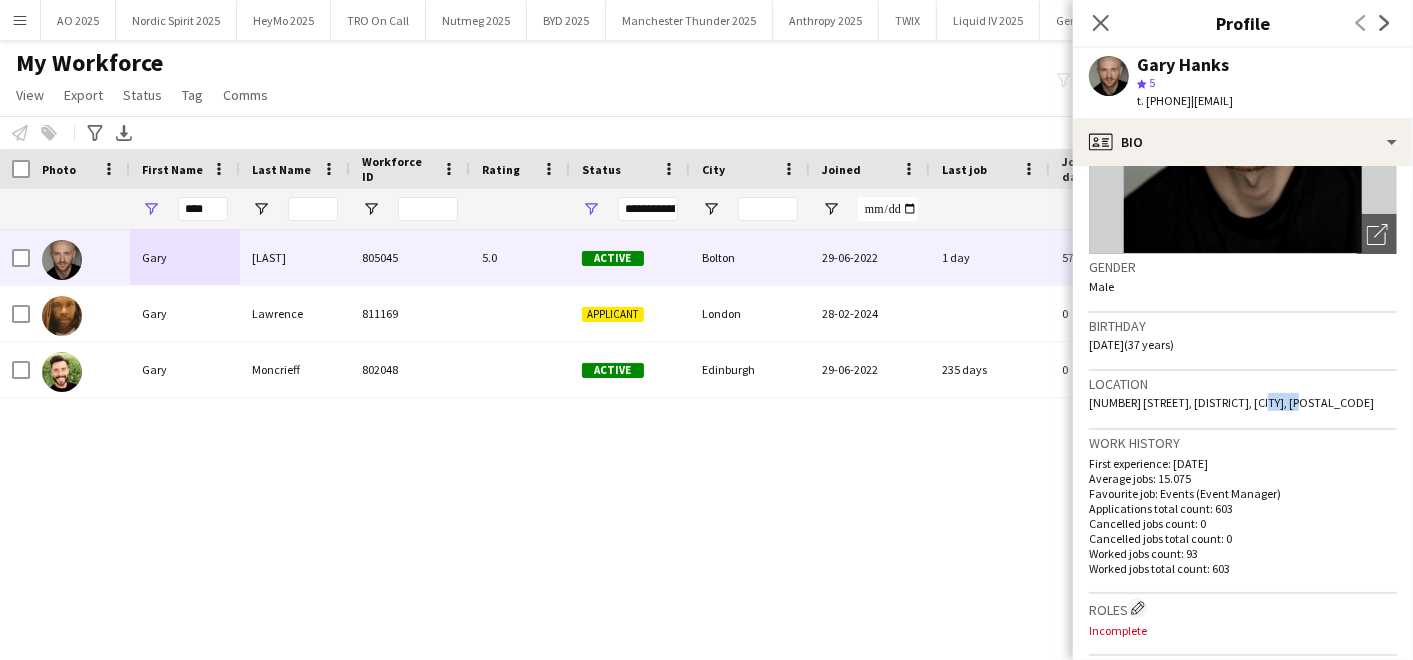 drag, startPoint x: 1254, startPoint y: 400, endPoint x: 1327, endPoint y: 397, distance: 73.061615 